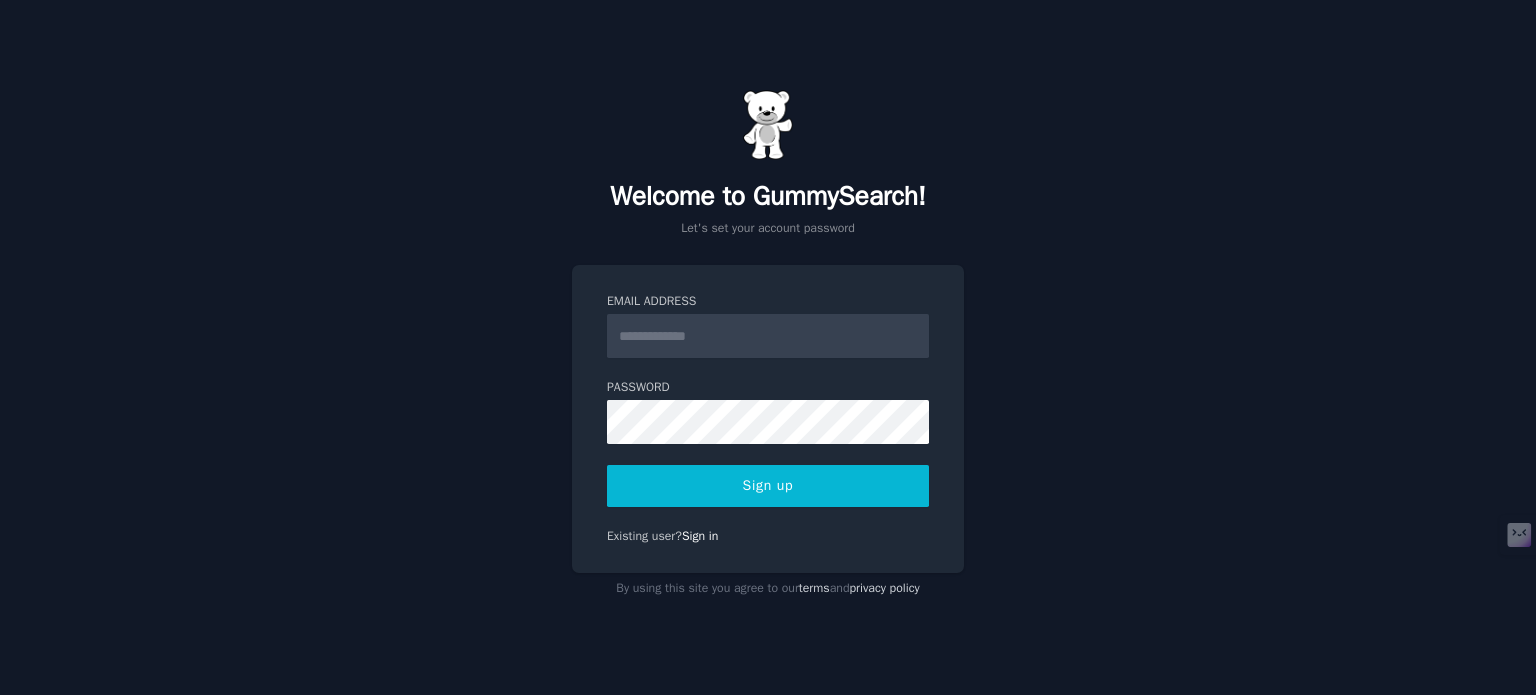 scroll, scrollTop: 0, scrollLeft: 0, axis: both 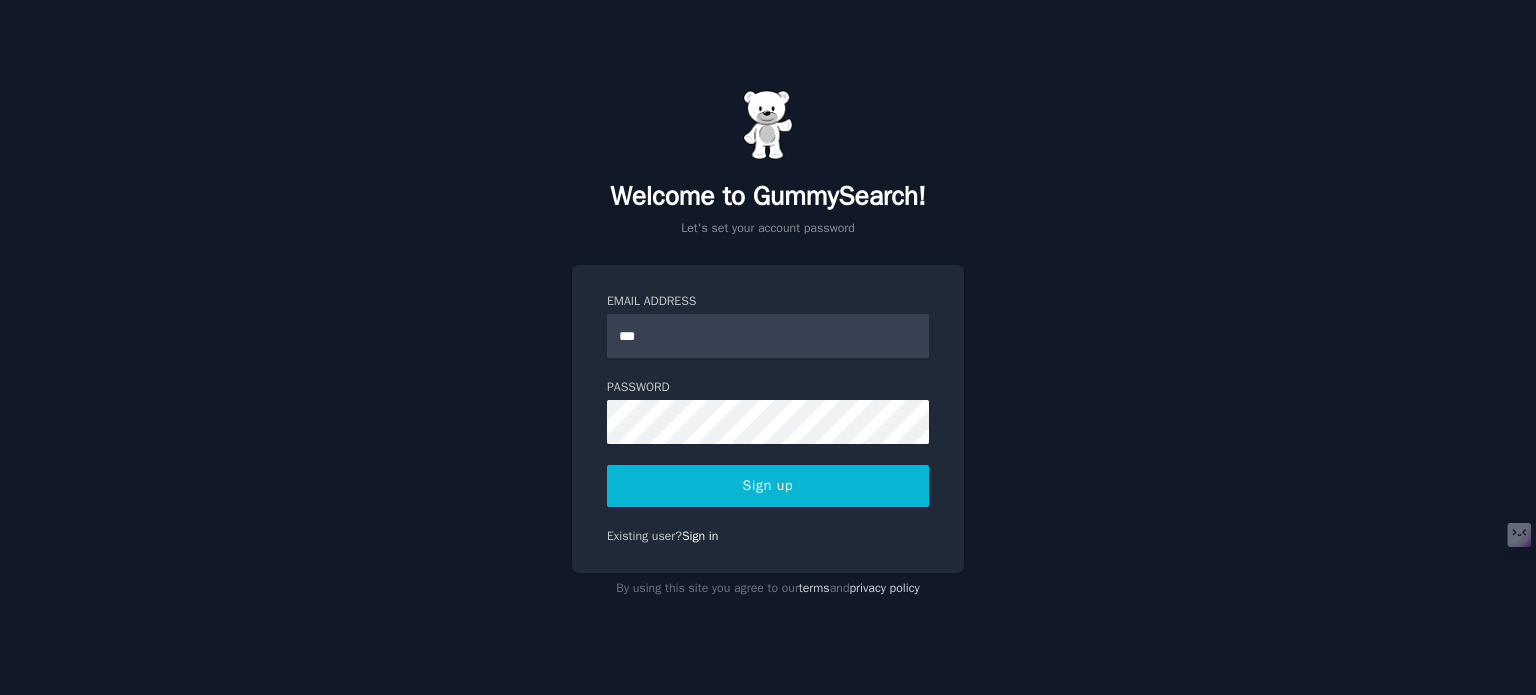 type on "**********" 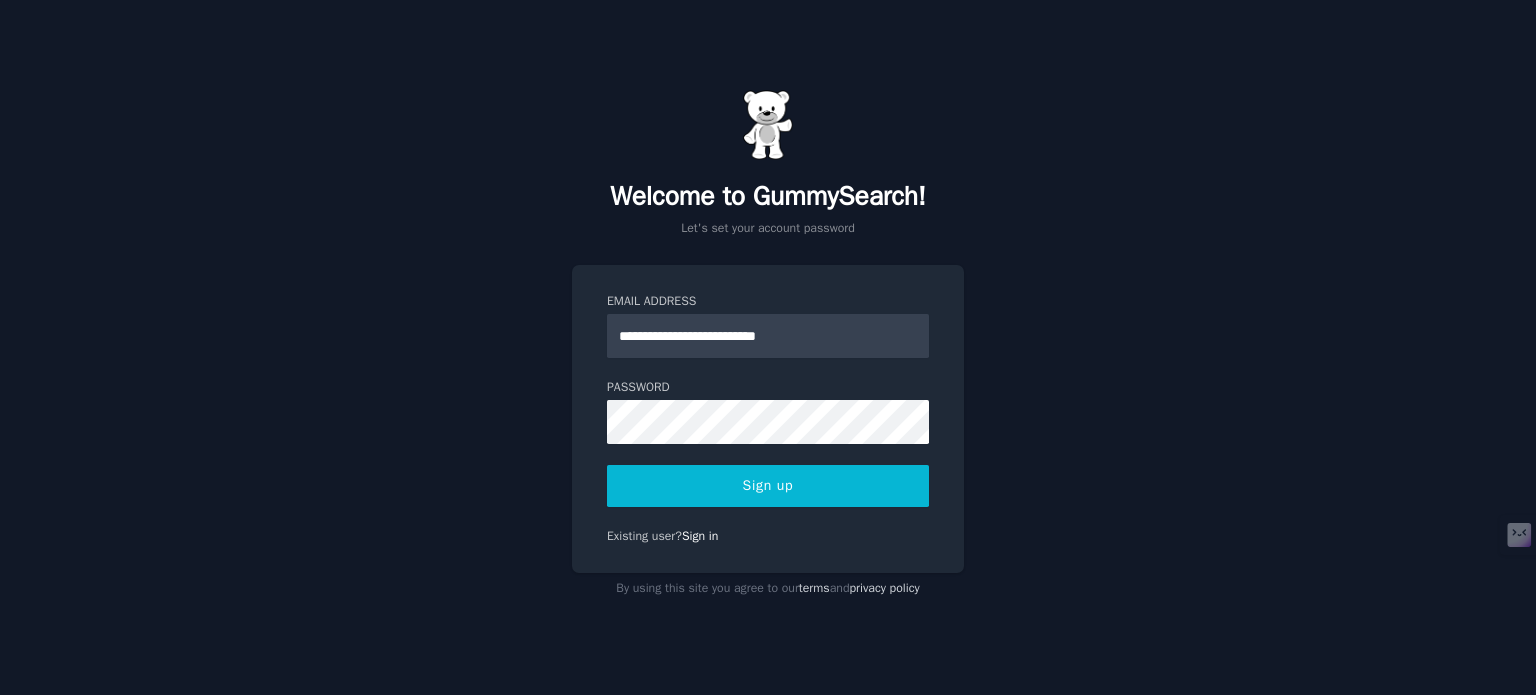 click on "Sign up" at bounding box center (768, 486) 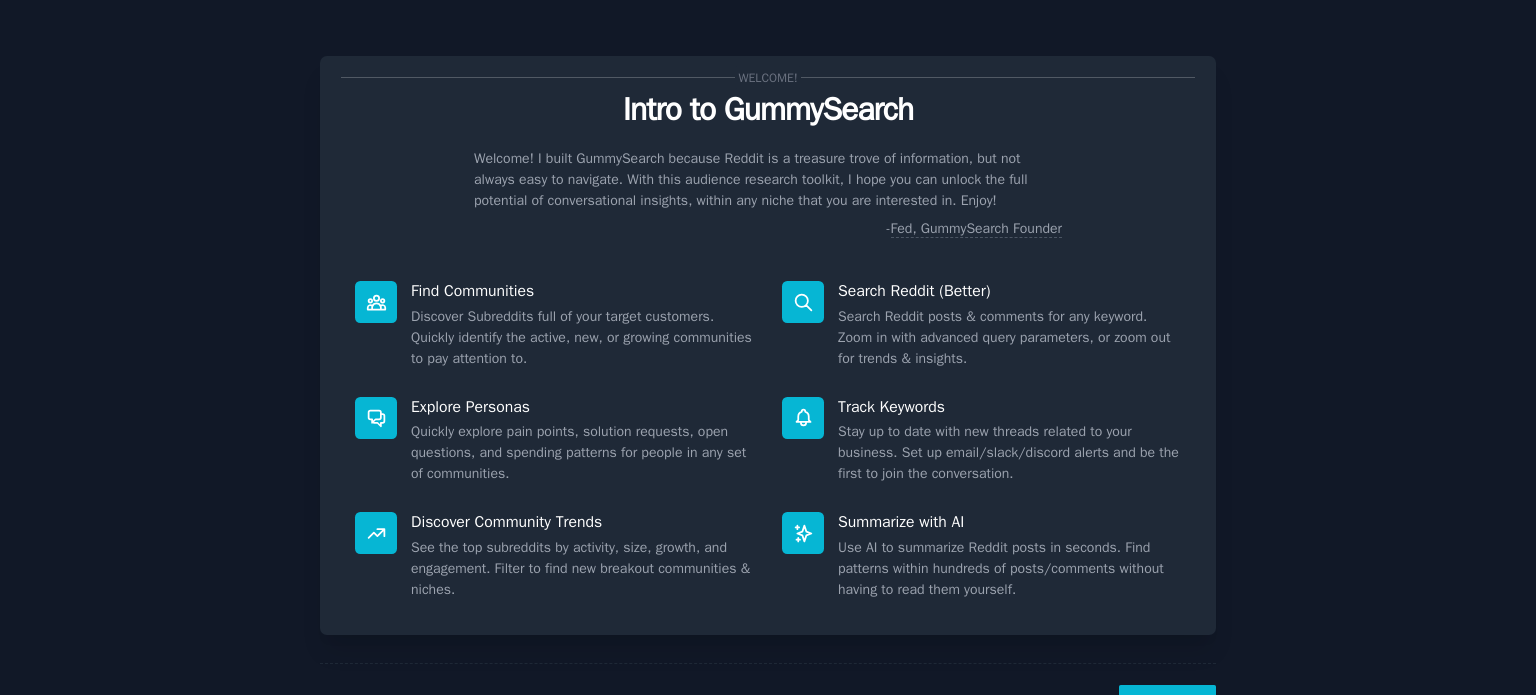 scroll, scrollTop: 0, scrollLeft: 0, axis: both 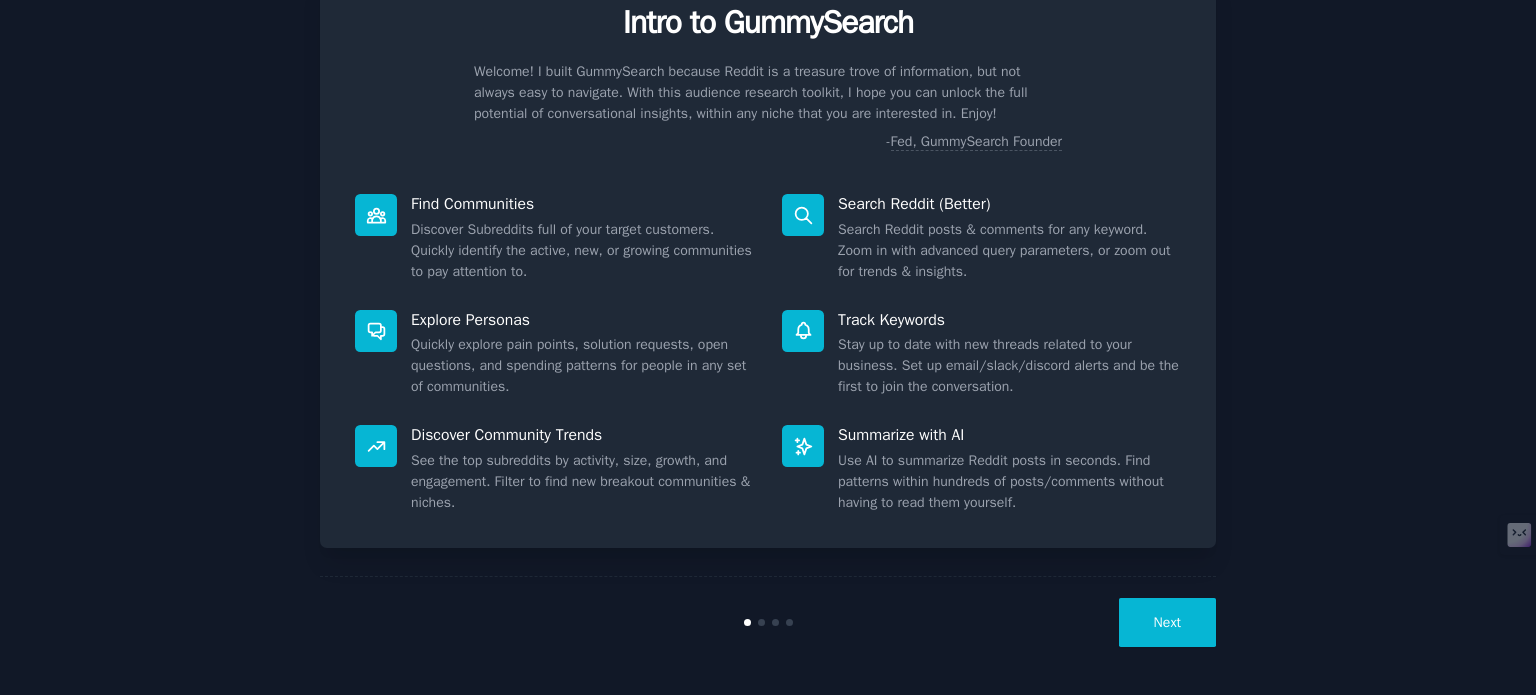 click on "Next" at bounding box center (1167, 622) 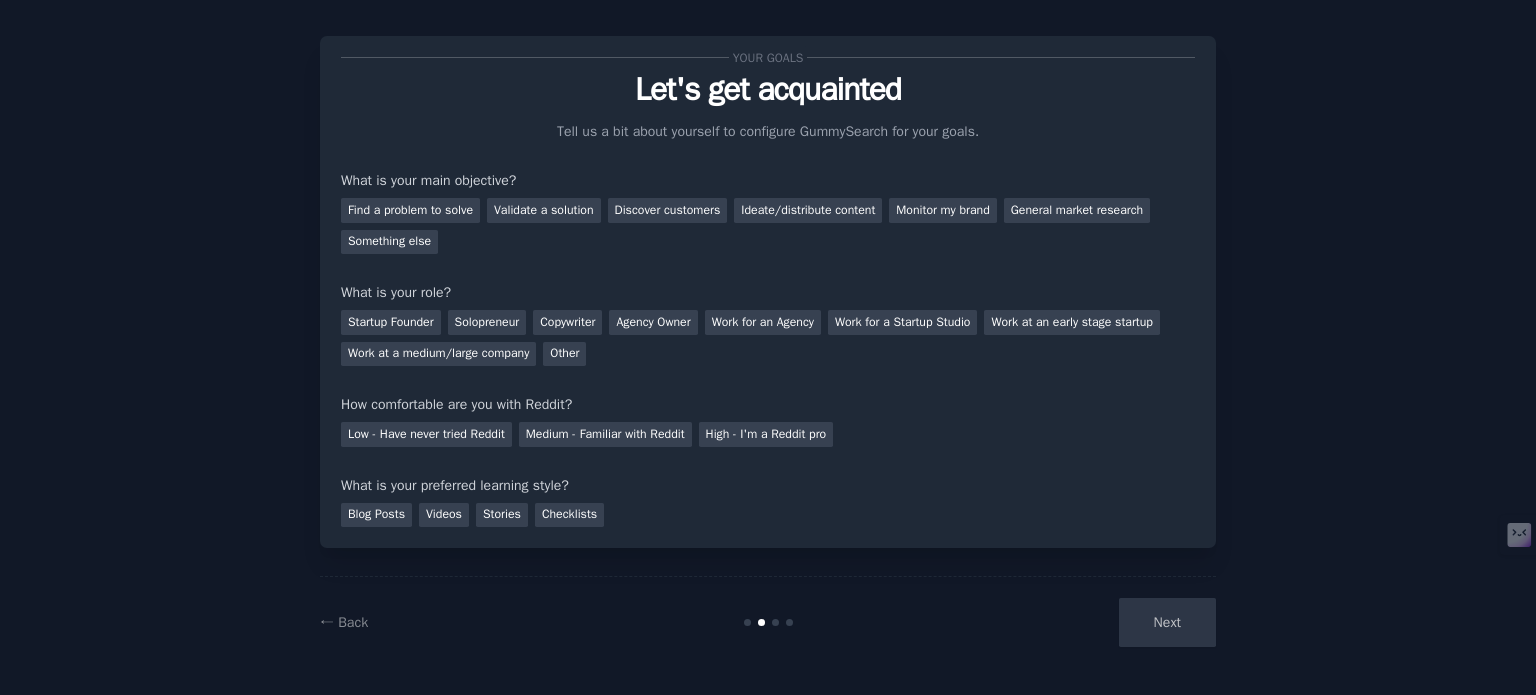 click on "Next" at bounding box center (1066, 622) 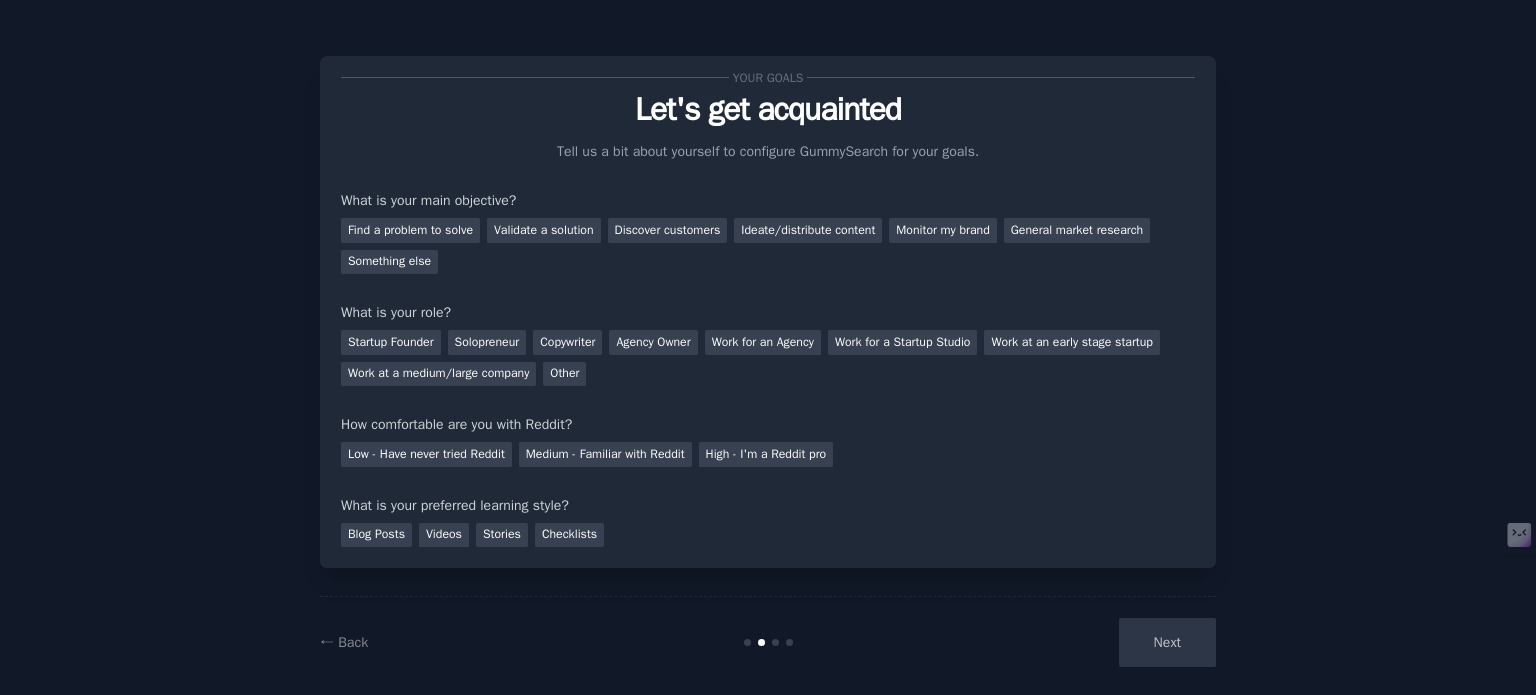 click on "Next" at bounding box center [1066, 642] 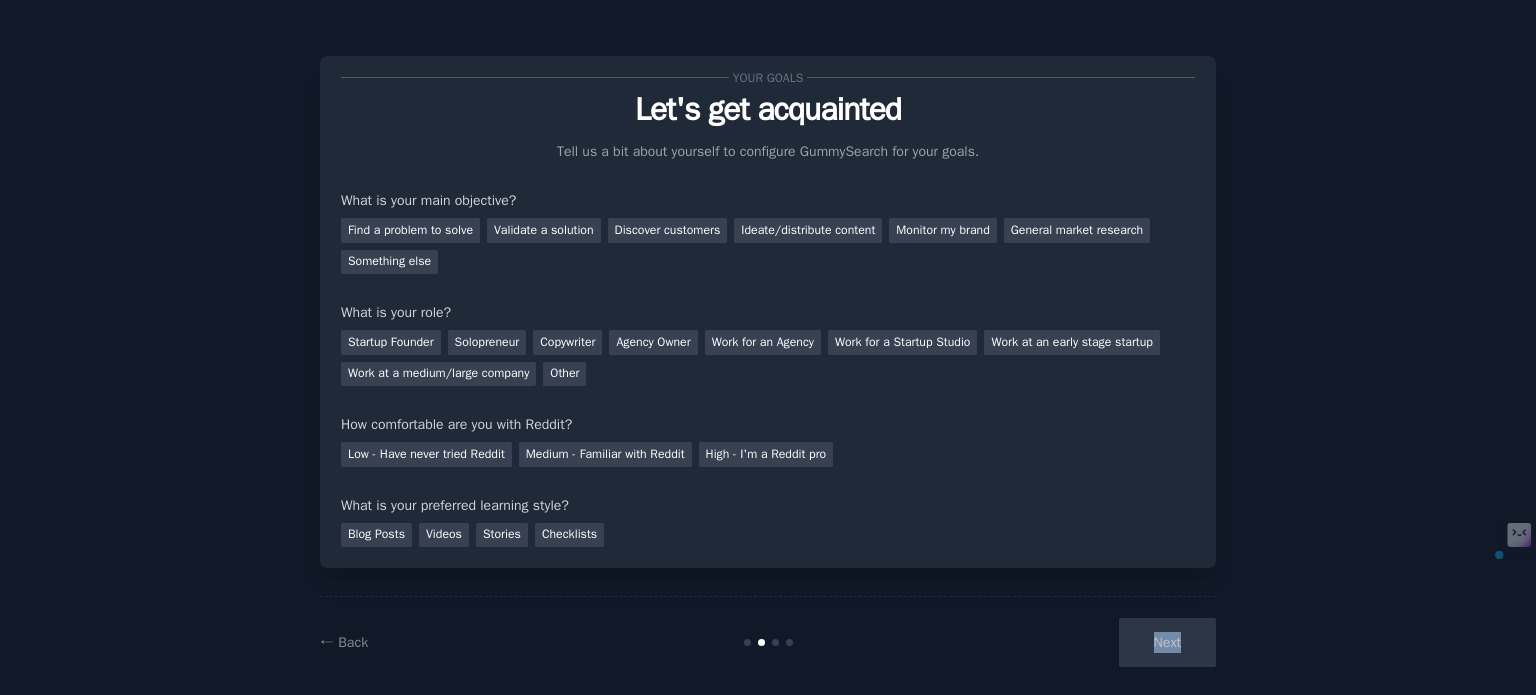 click on "Next" at bounding box center [1066, 642] 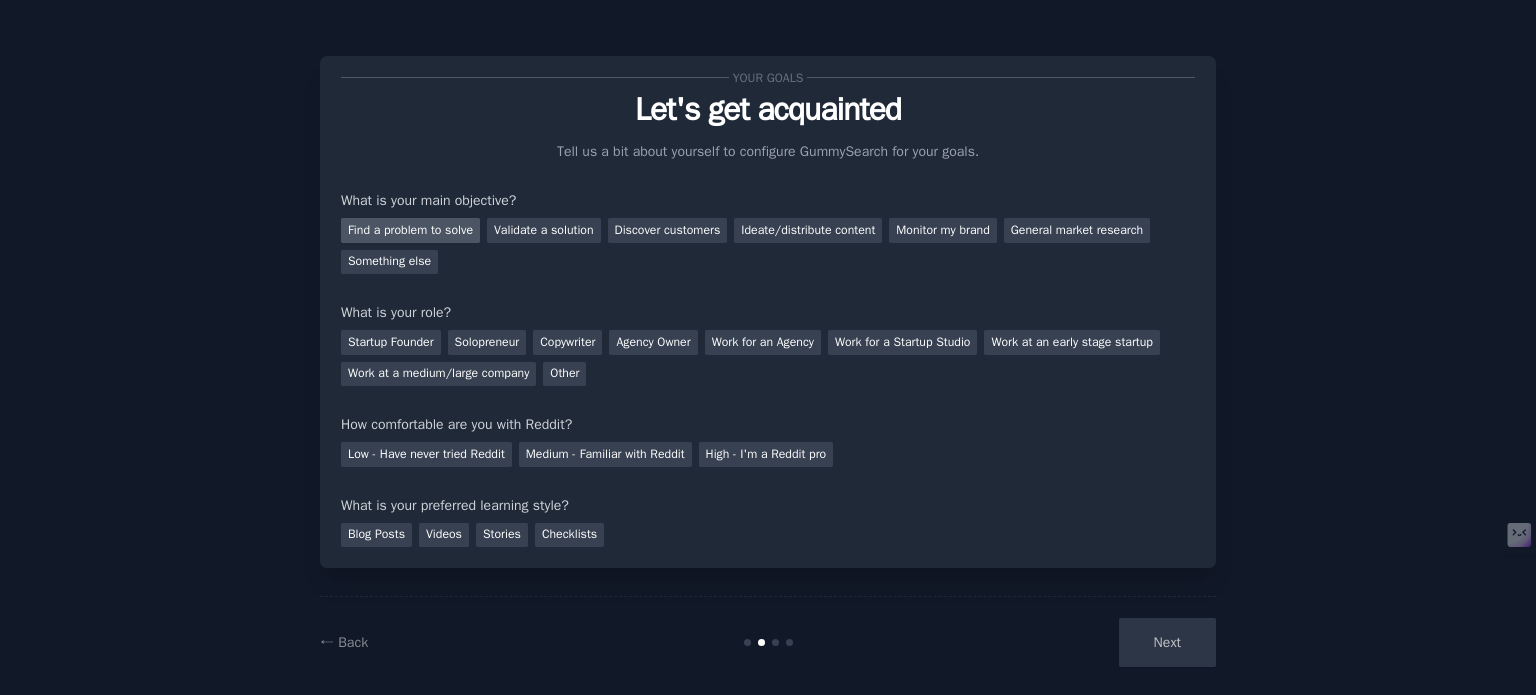 click on "Find a problem to solve" at bounding box center [410, 230] 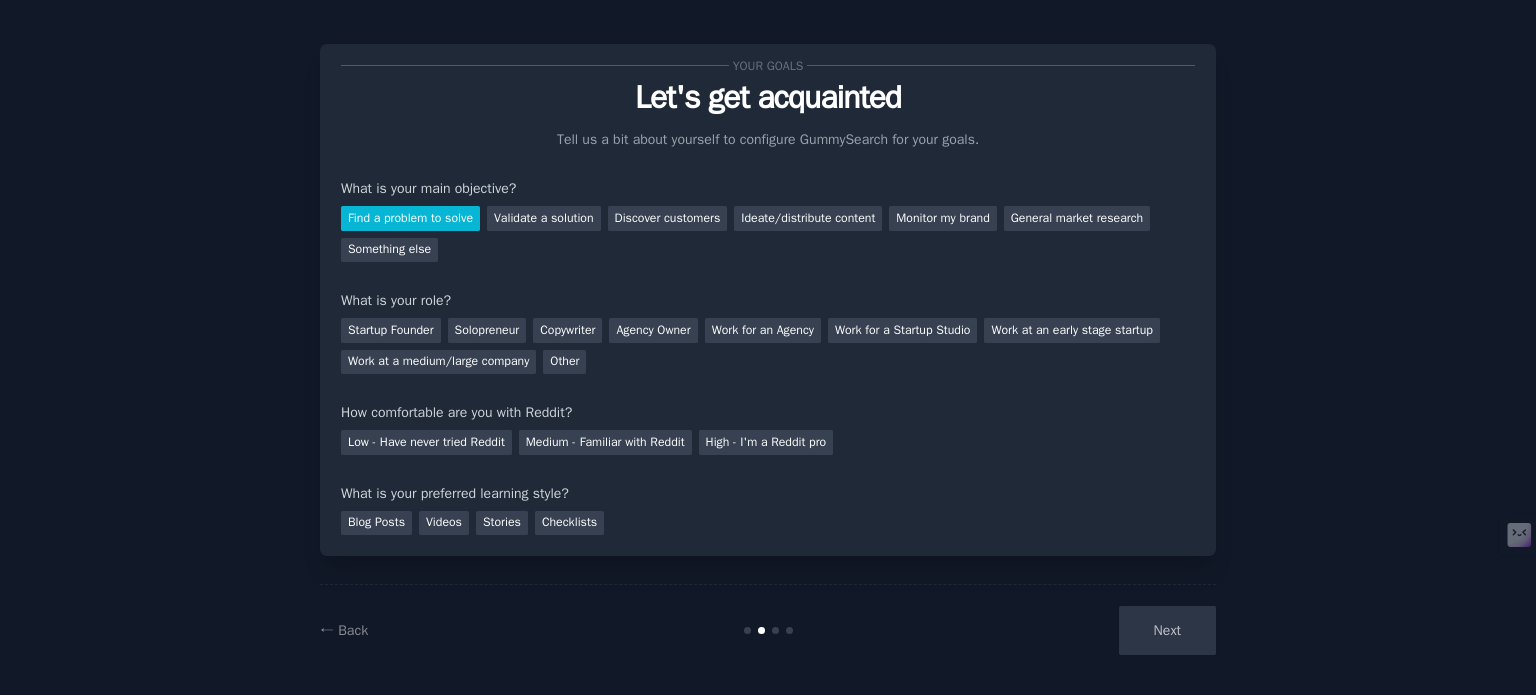 scroll, scrollTop: 15, scrollLeft: 0, axis: vertical 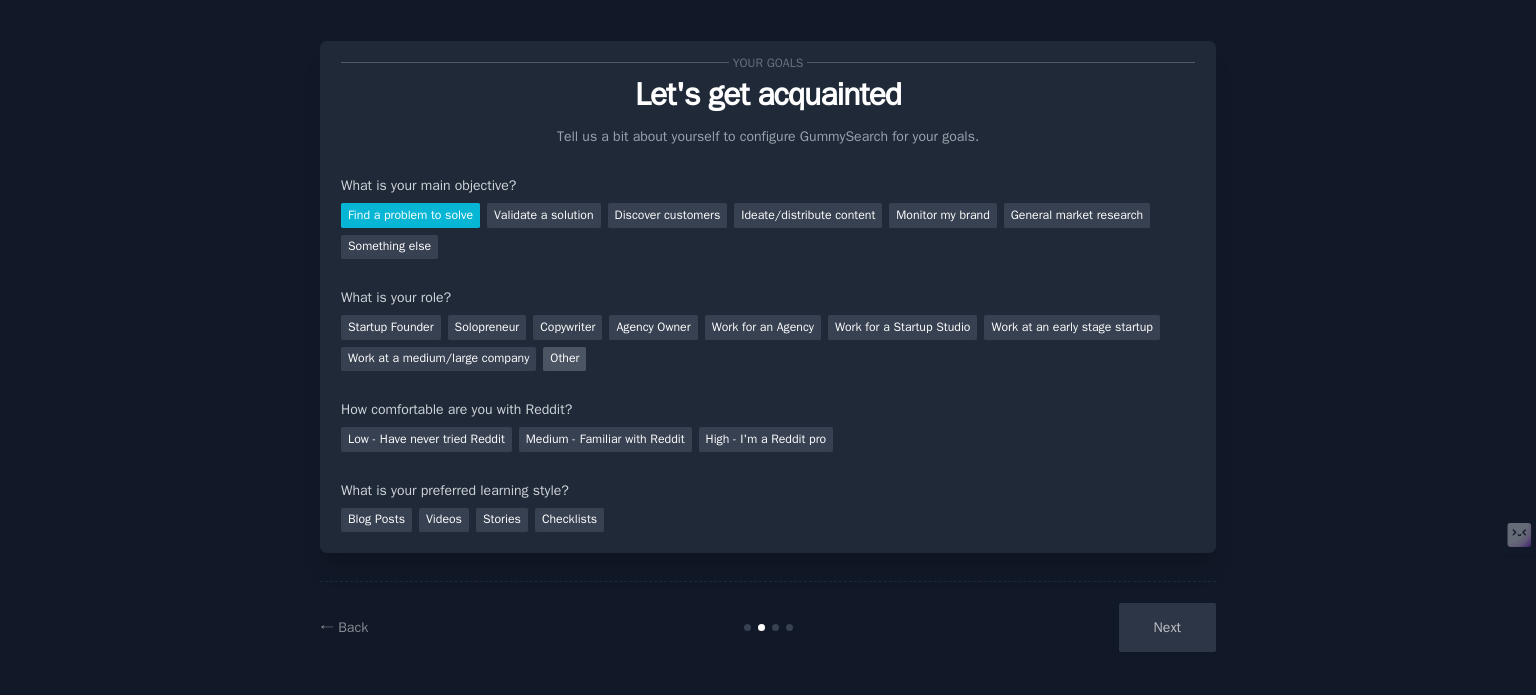 click on "Other" at bounding box center [564, 359] 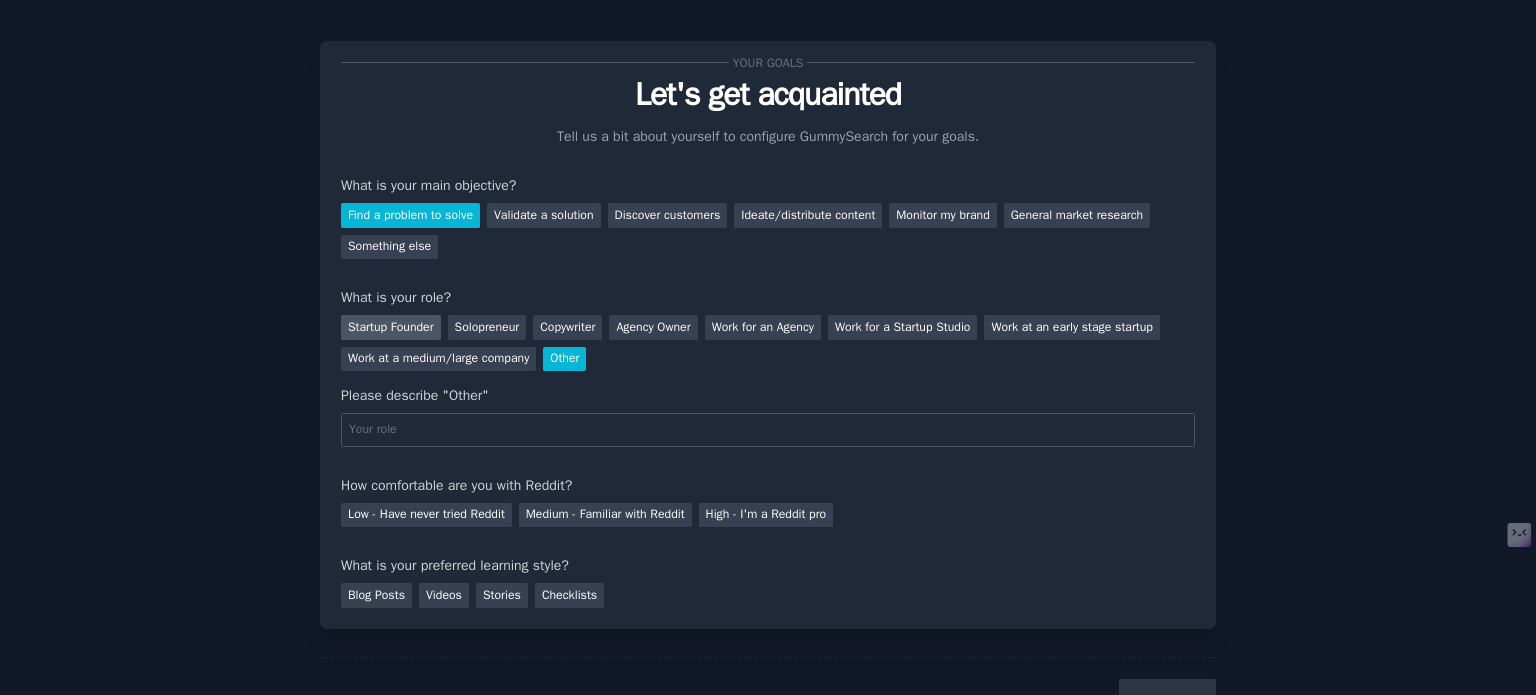 click on "Startup Founder" at bounding box center (391, 327) 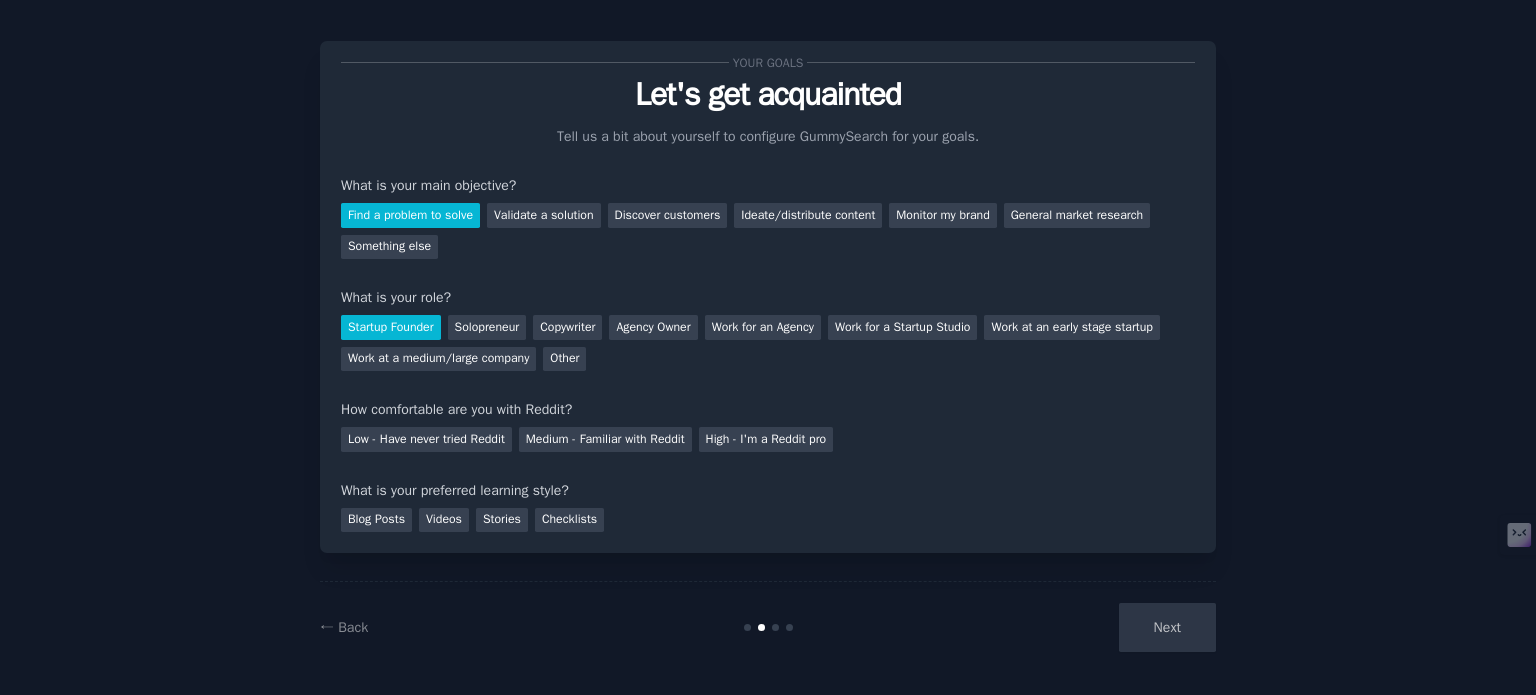scroll, scrollTop: 20, scrollLeft: 0, axis: vertical 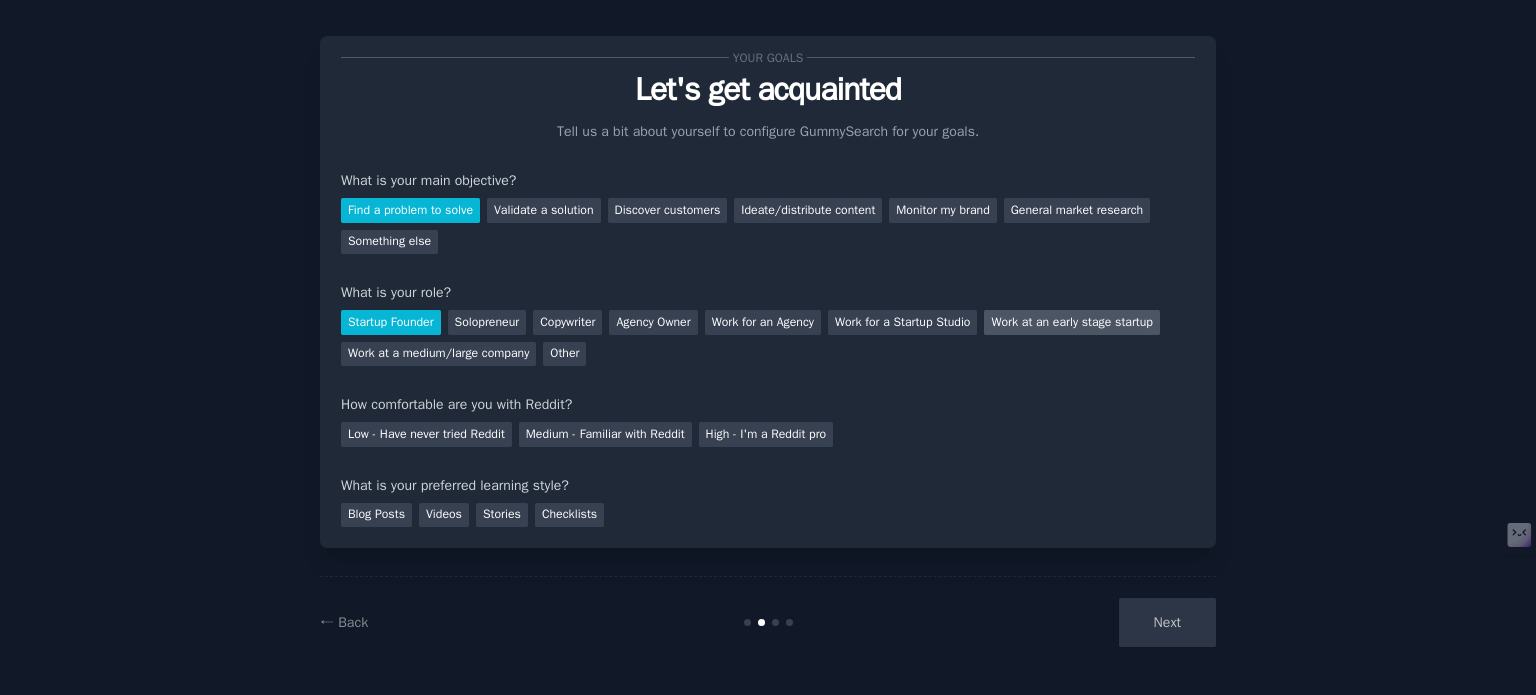 click on "Work at an early stage startup" at bounding box center [1071, 322] 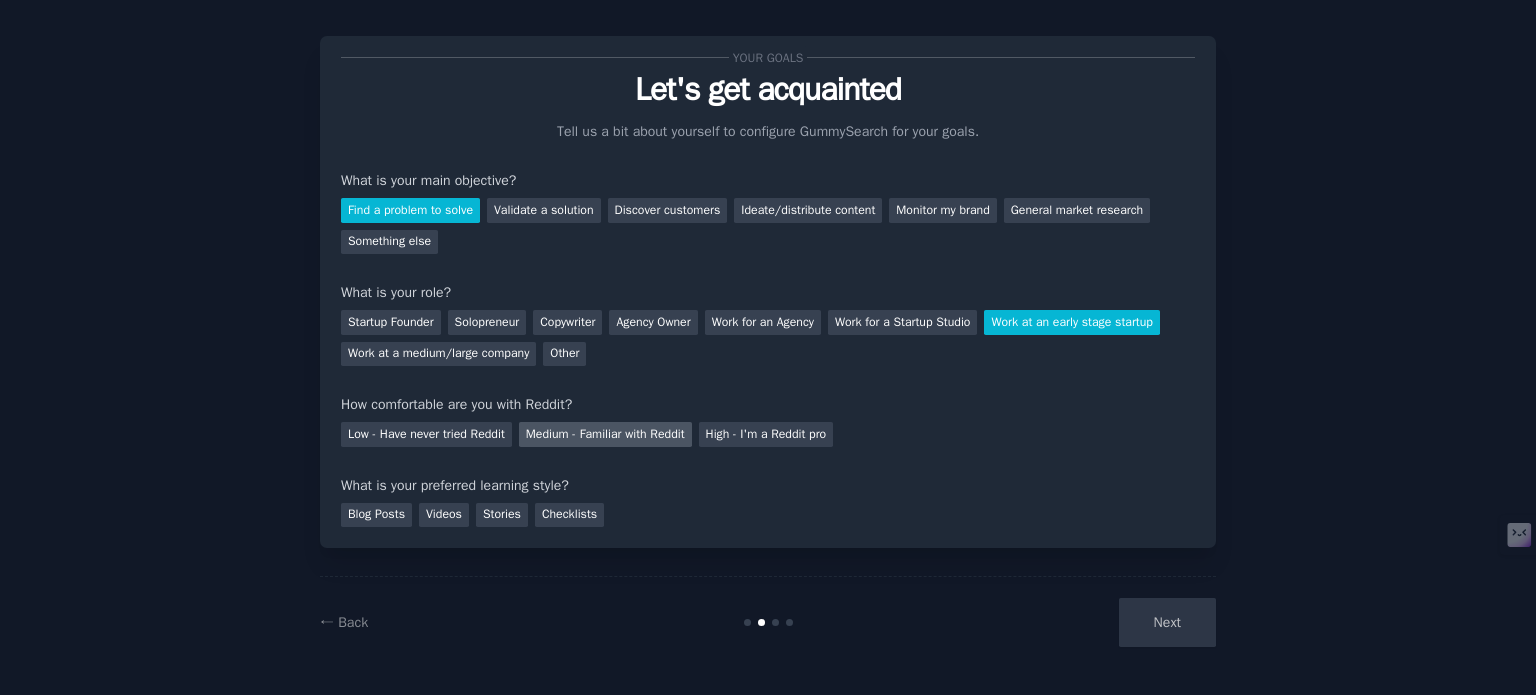 click on "Medium - Familiar with Reddit" at bounding box center [605, 434] 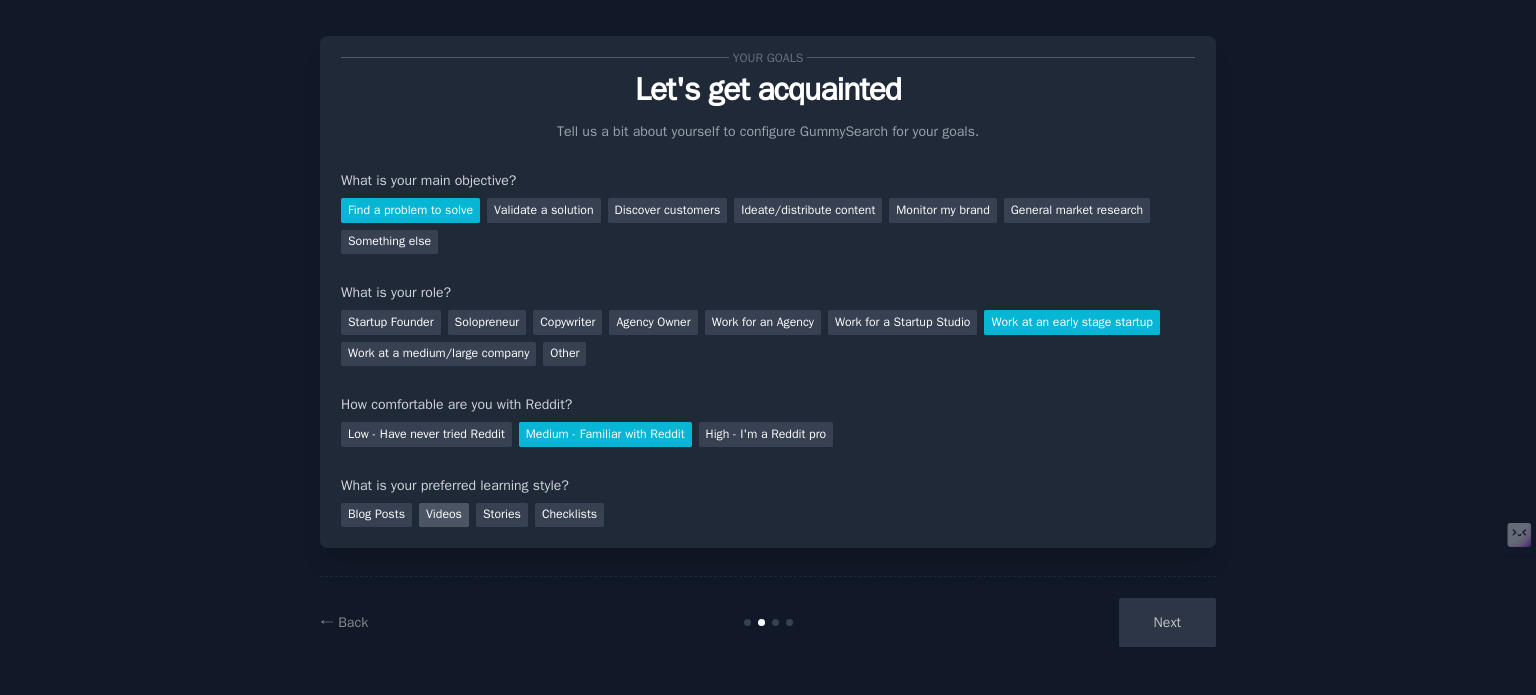 click on "Videos" at bounding box center (444, 515) 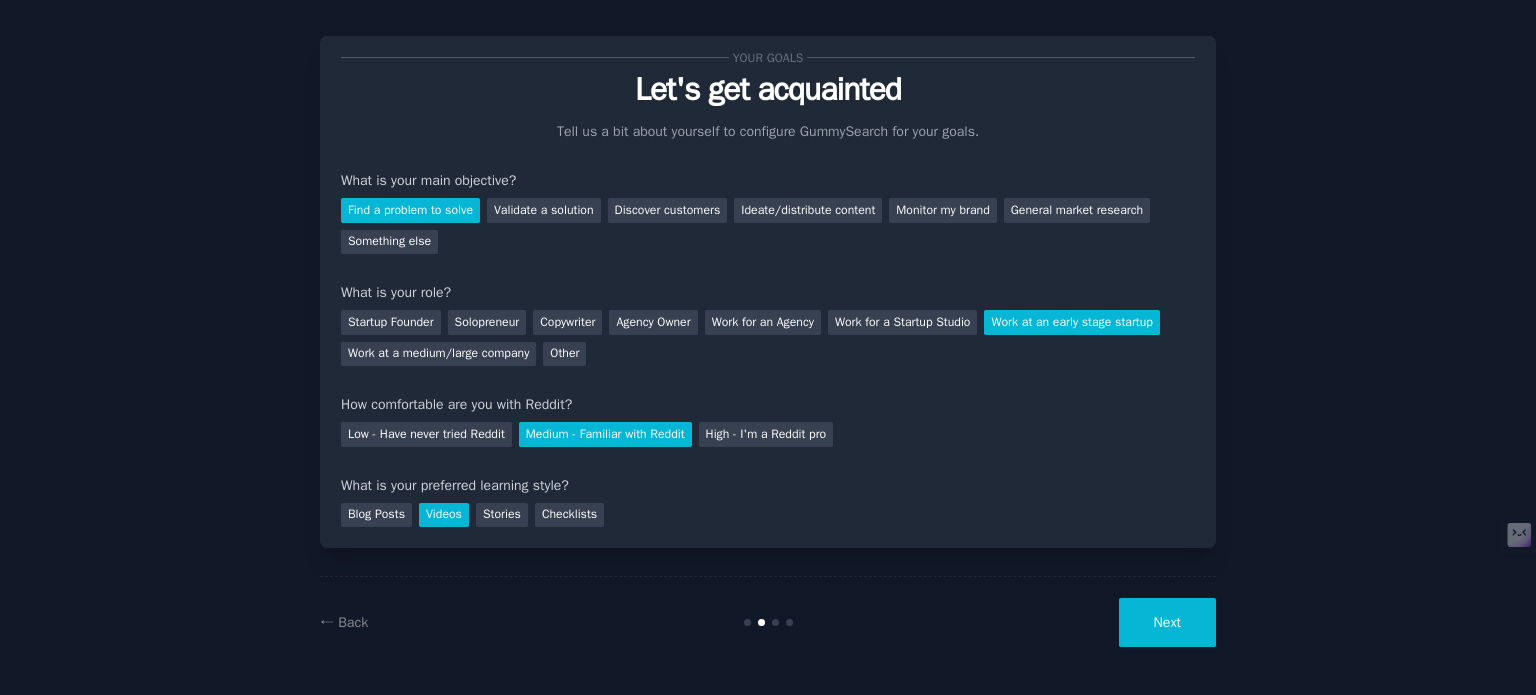 click on "Next" at bounding box center (1167, 622) 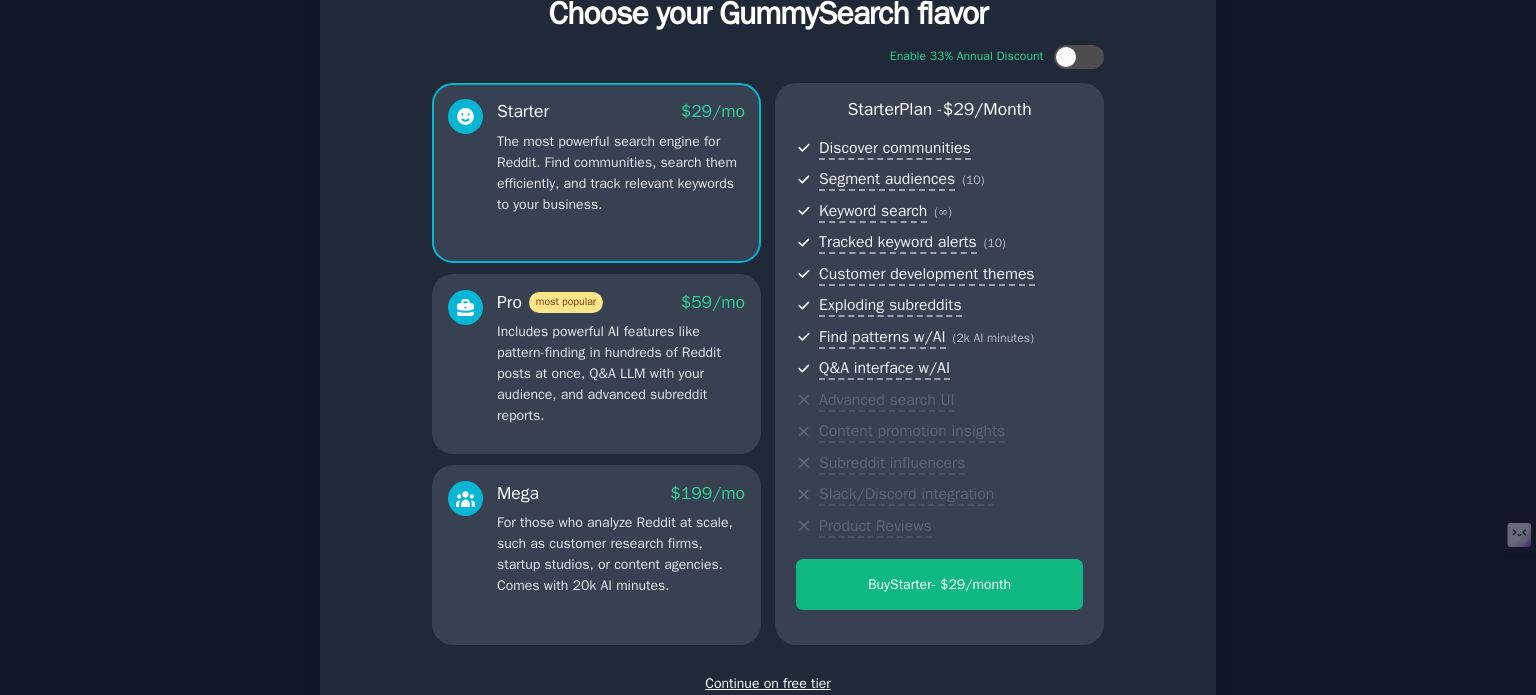 scroll, scrollTop: 72, scrollLeft: 0, axis: vertical 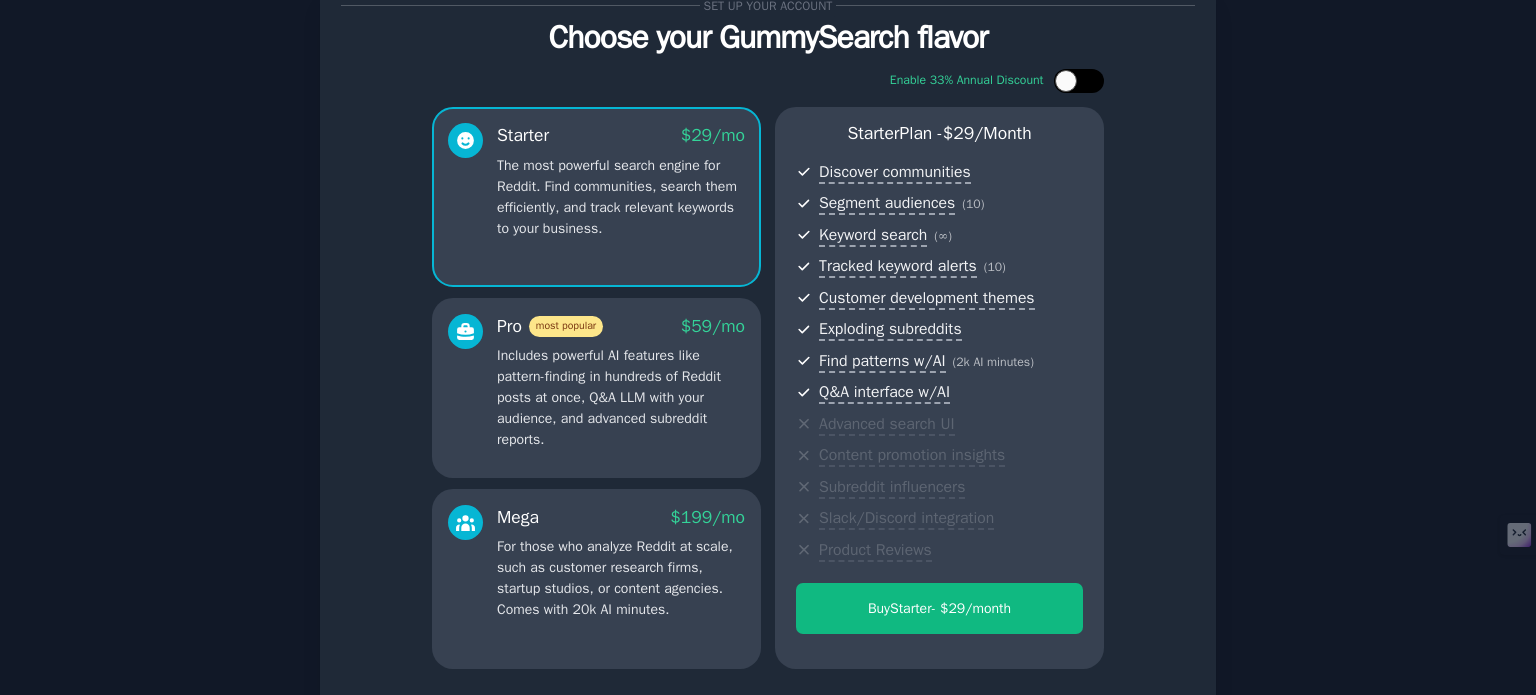 click at bounding box center (1066, 81) 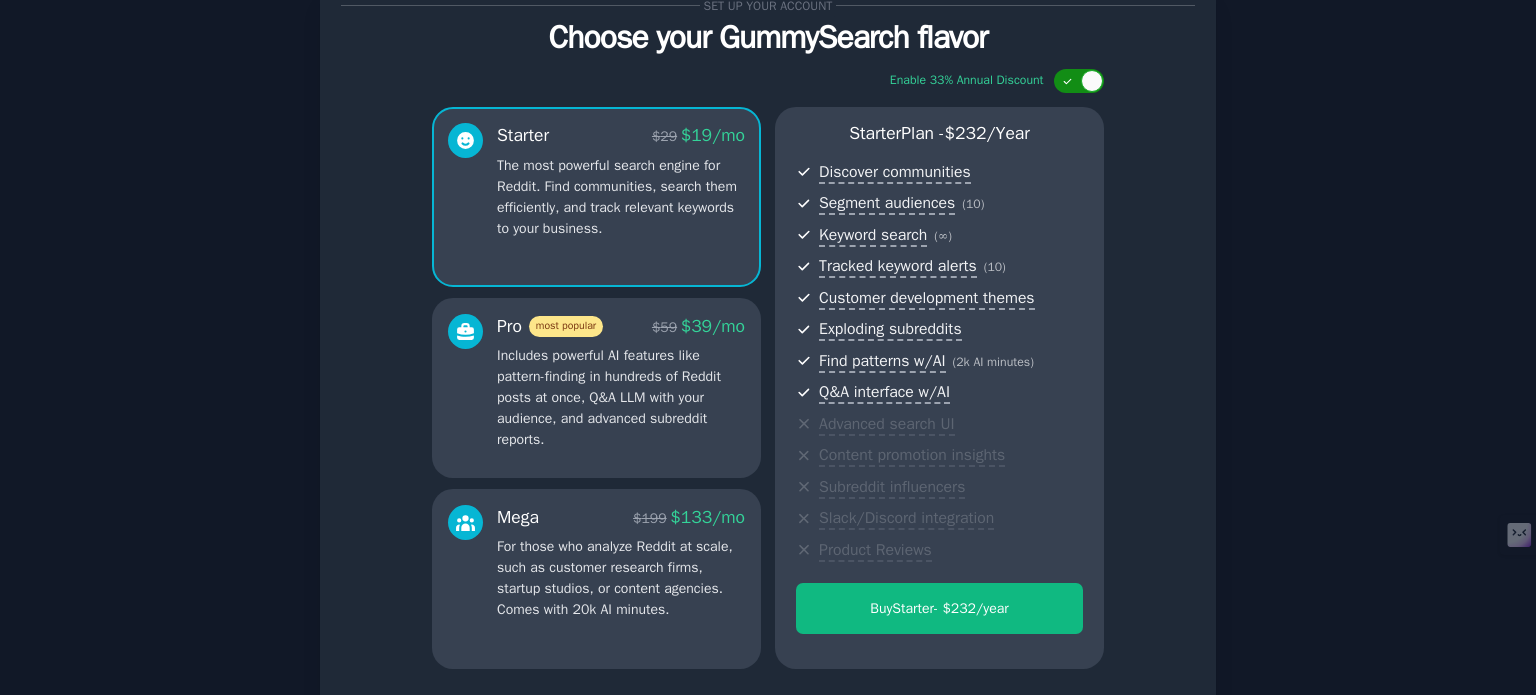 click at bounding box center [1069, 81] 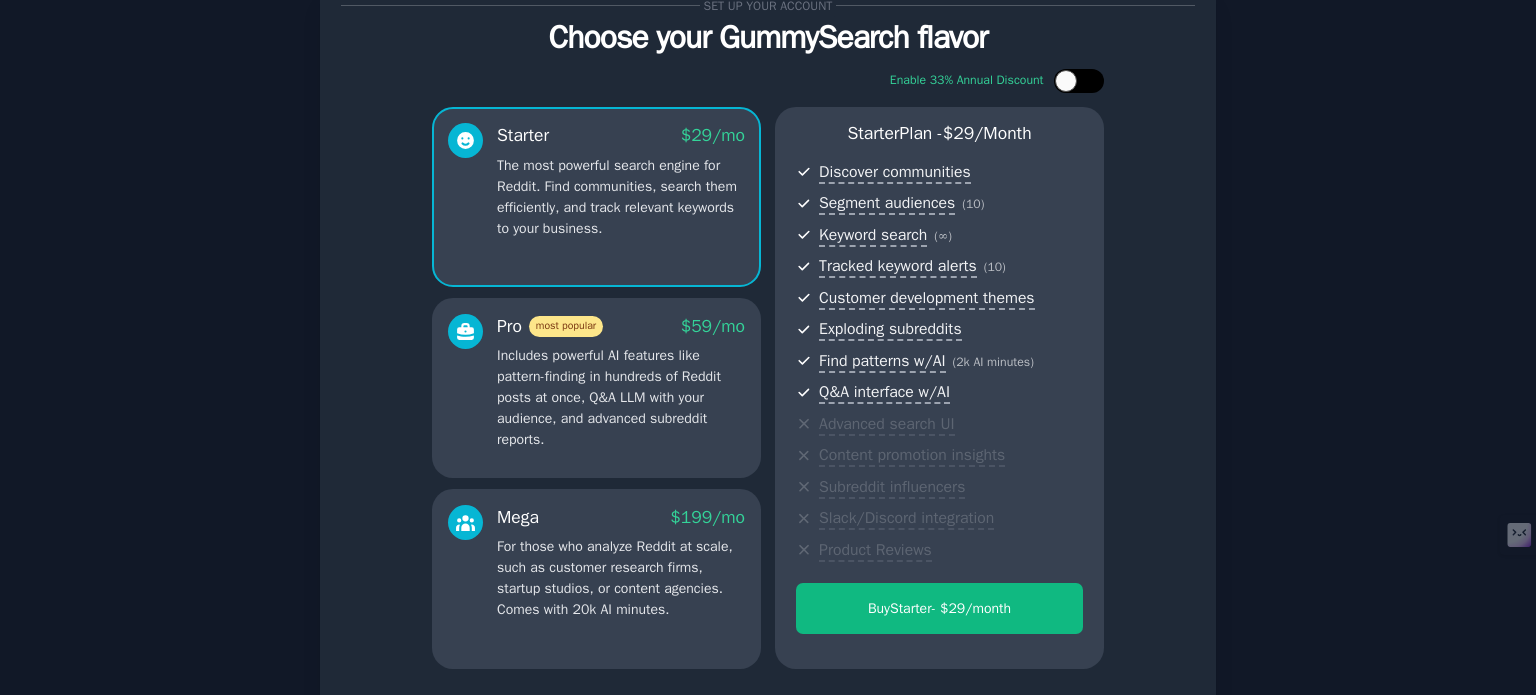click at bounding box center [1066, 81] 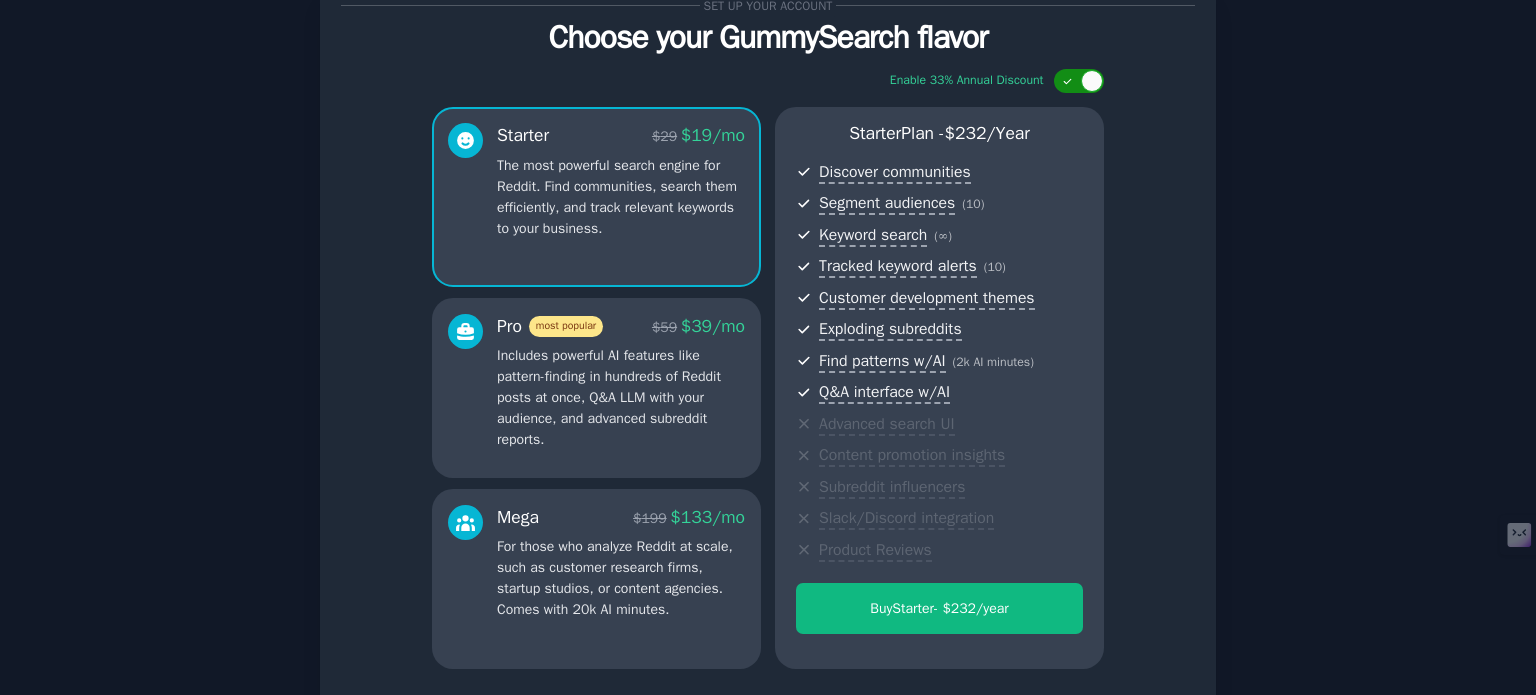 click at bounding box center [1069, 81] 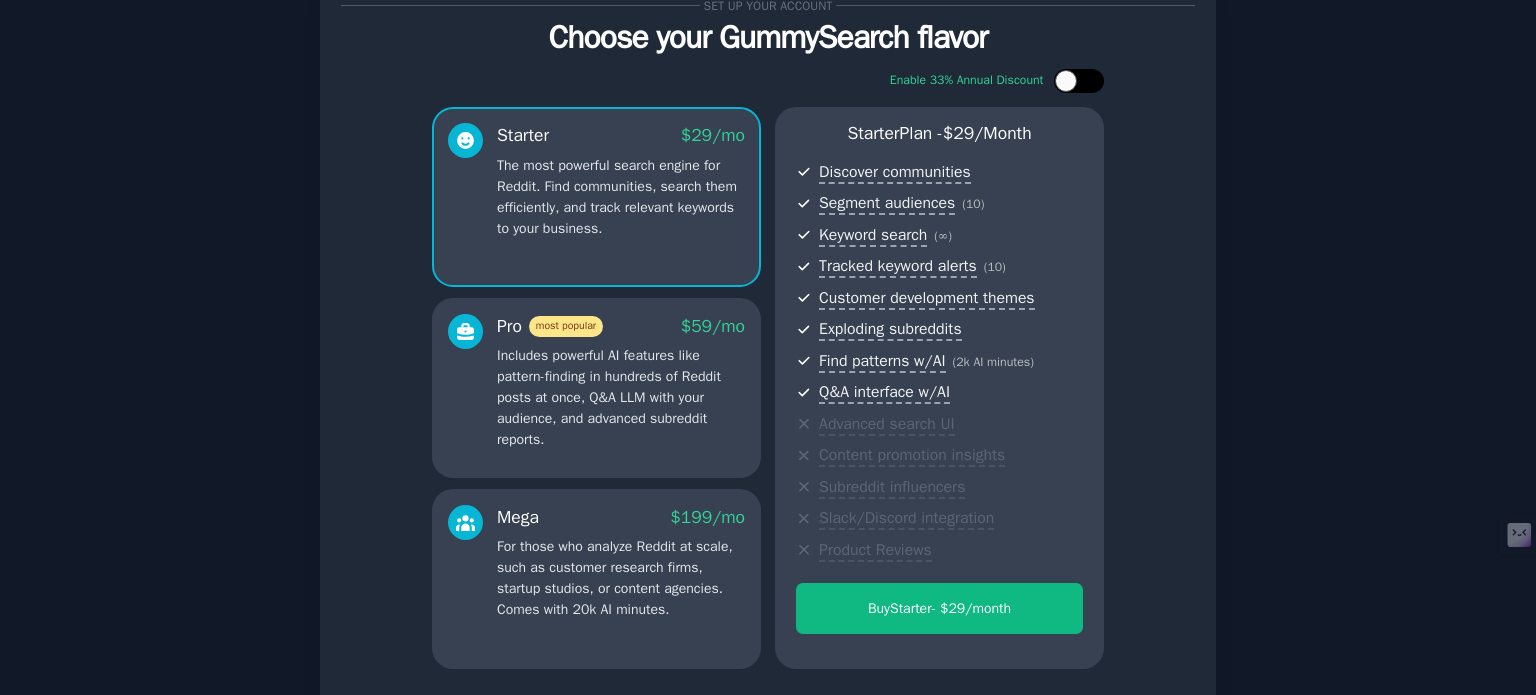 click at bounding box center (1066, 81) 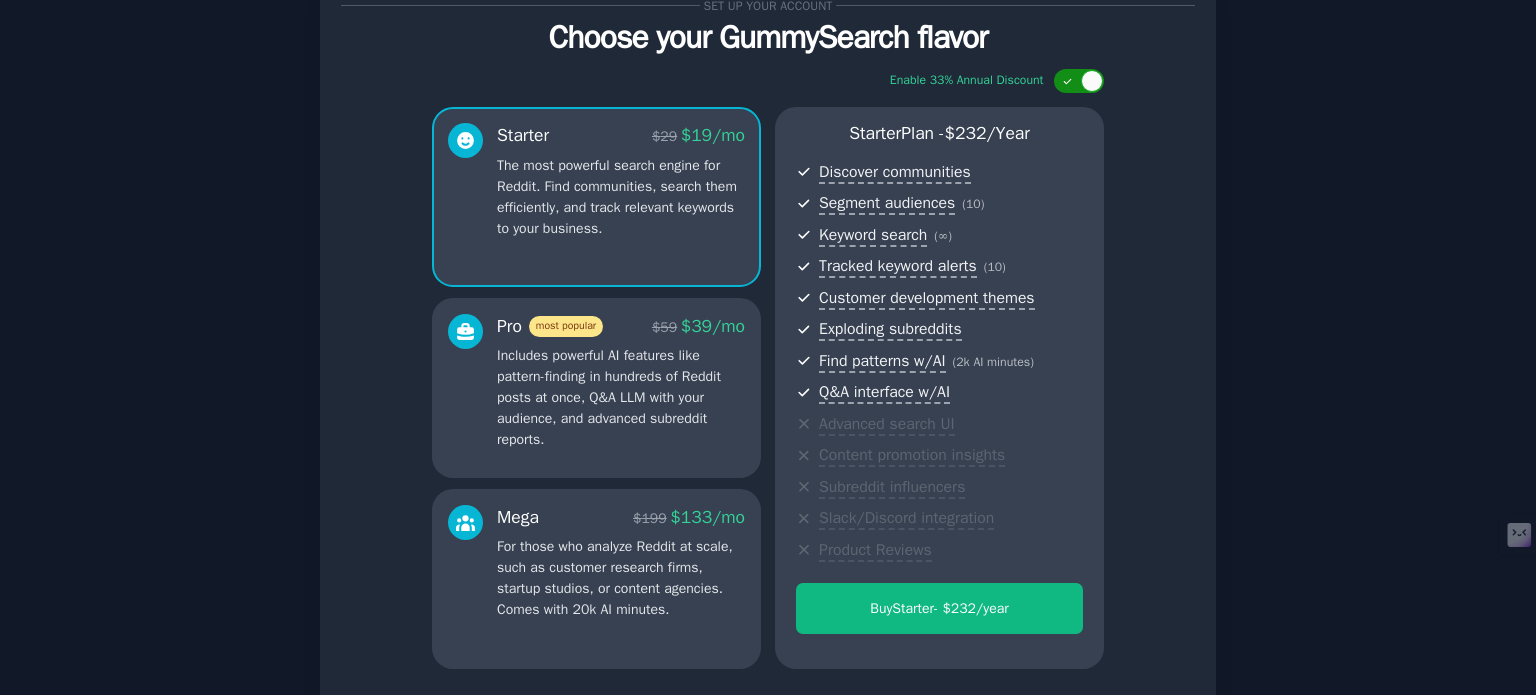 click at bounding box center (1069, 81) 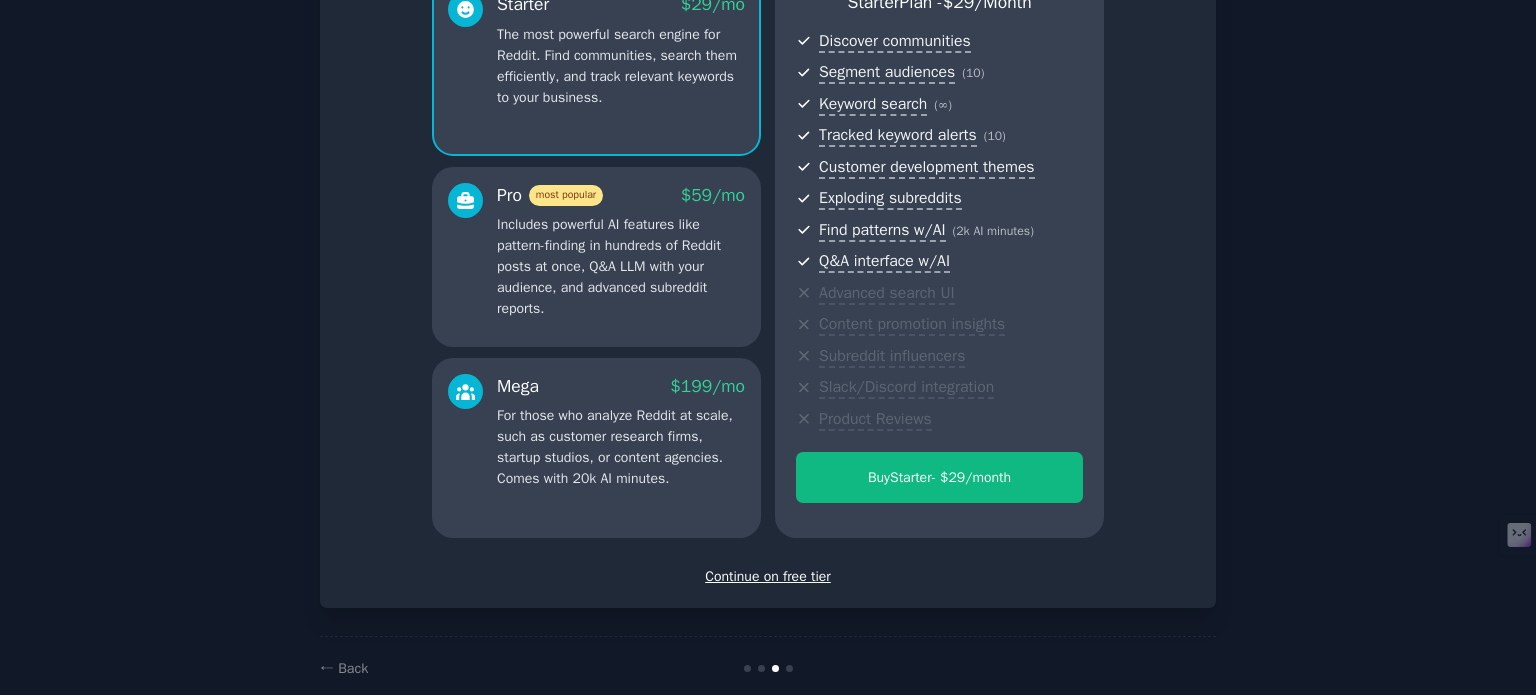 scroll, scrollTop: 235, scrollLeft: 0, axis: vertical 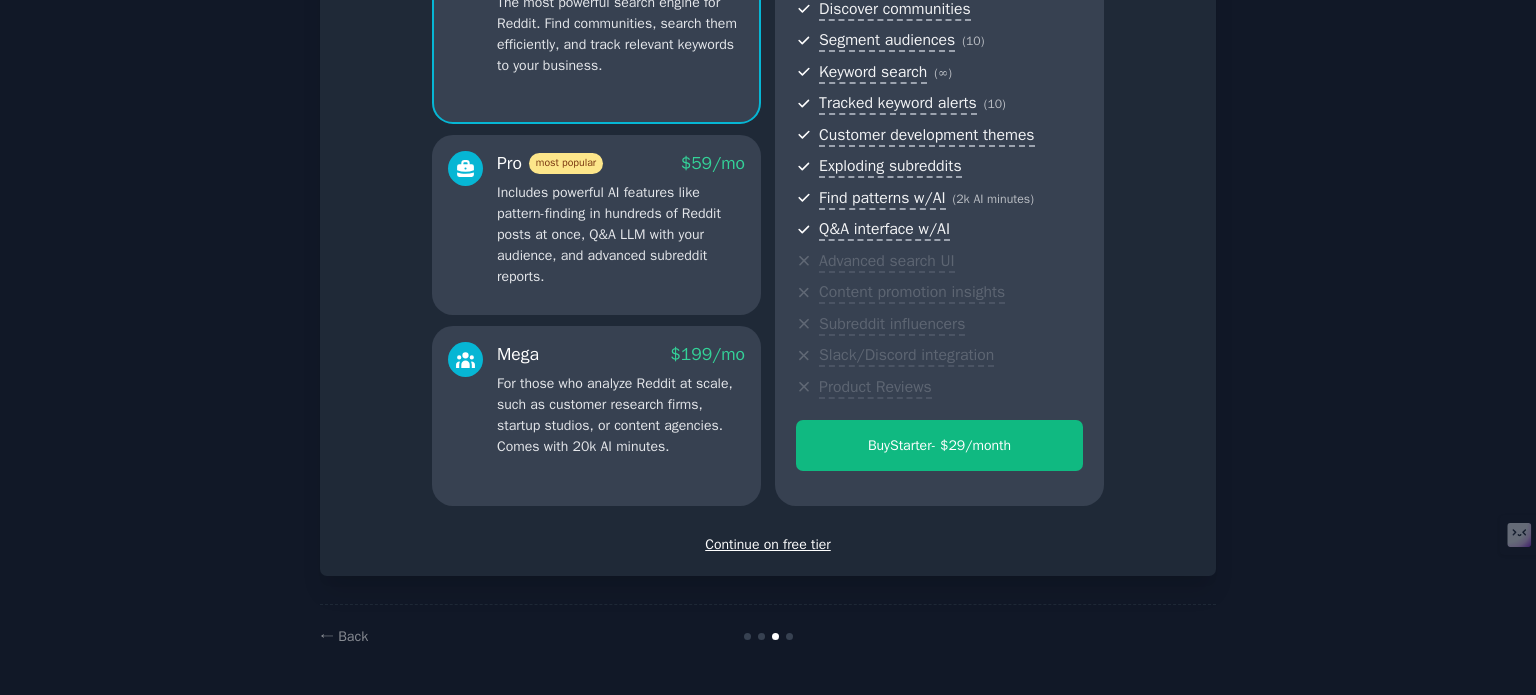 click on "Continue on free tier" at bounding box center [768, 544] 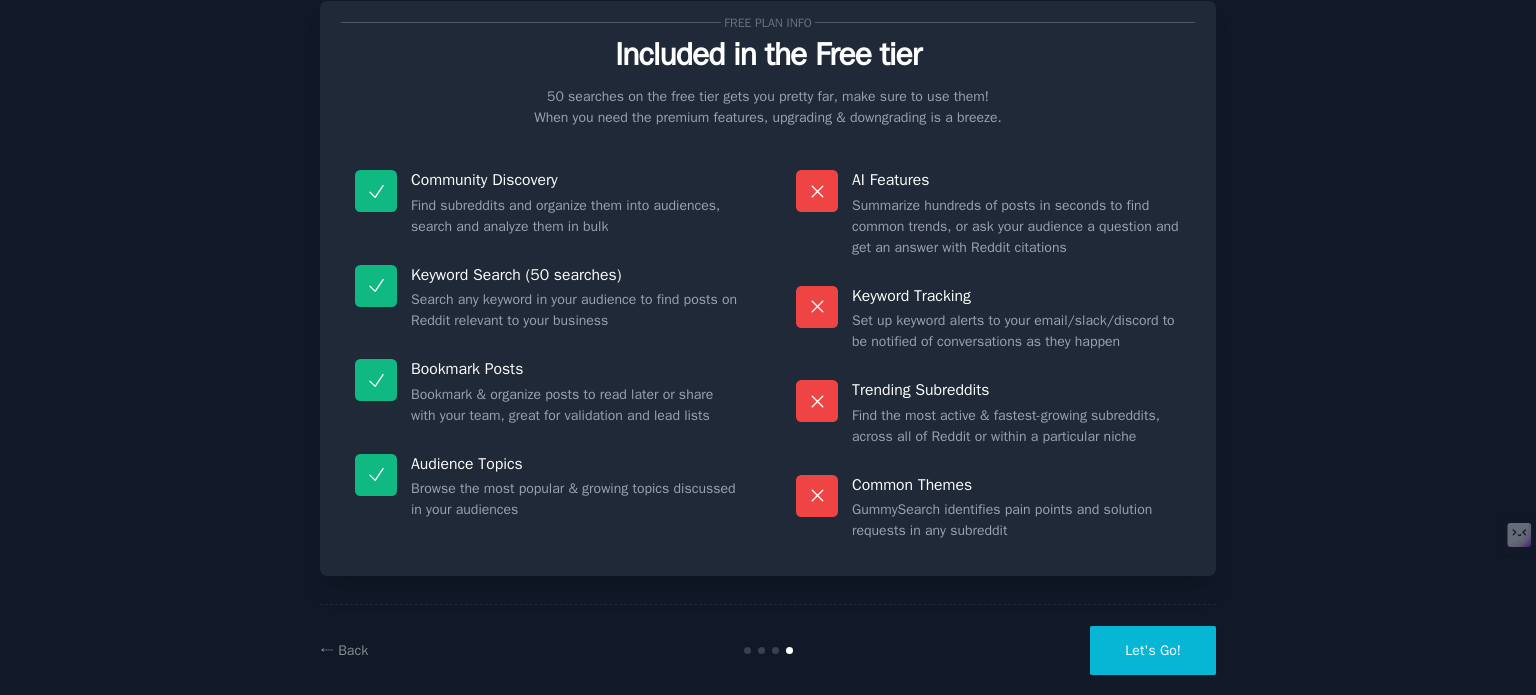 scroll, scrollTop: 60, scrollLeft: 0, axis: vertical 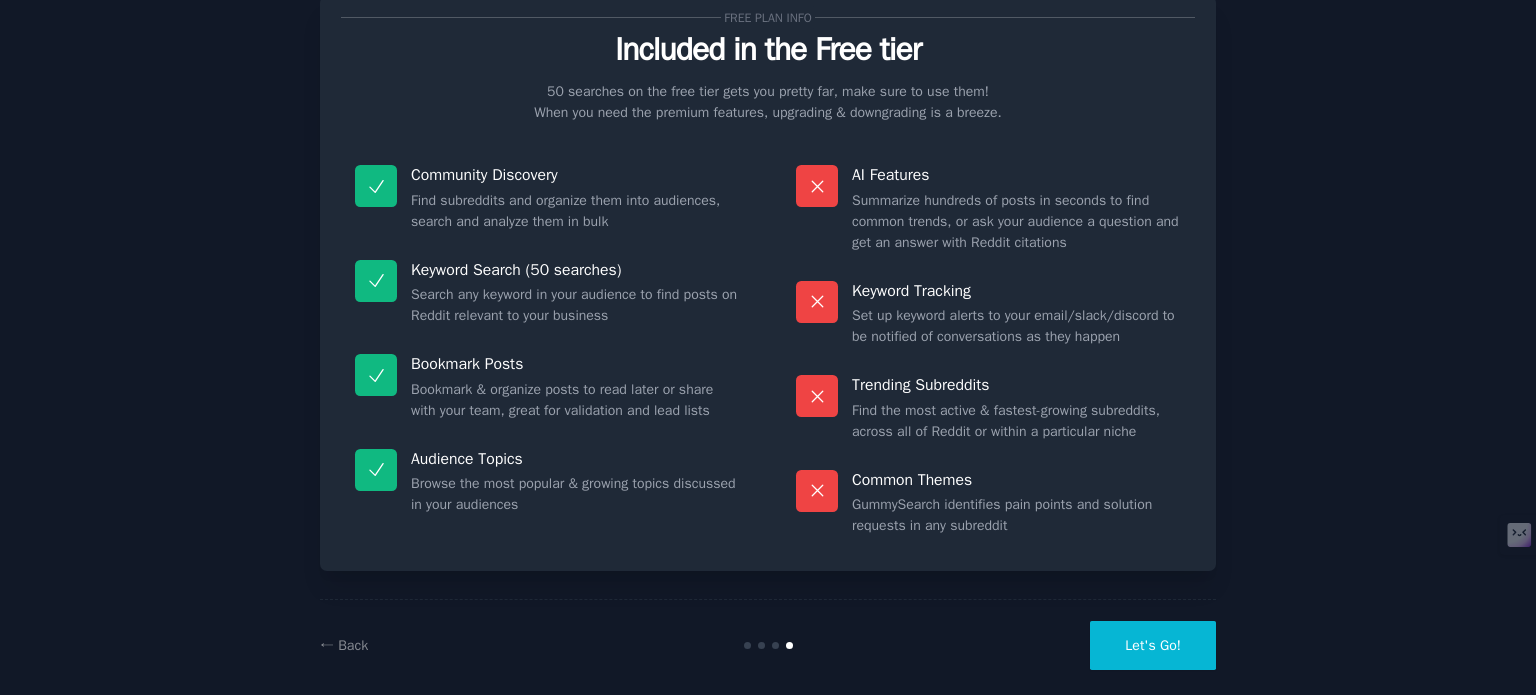 click on "Let's Go!" at bounding box center (1153, 645) 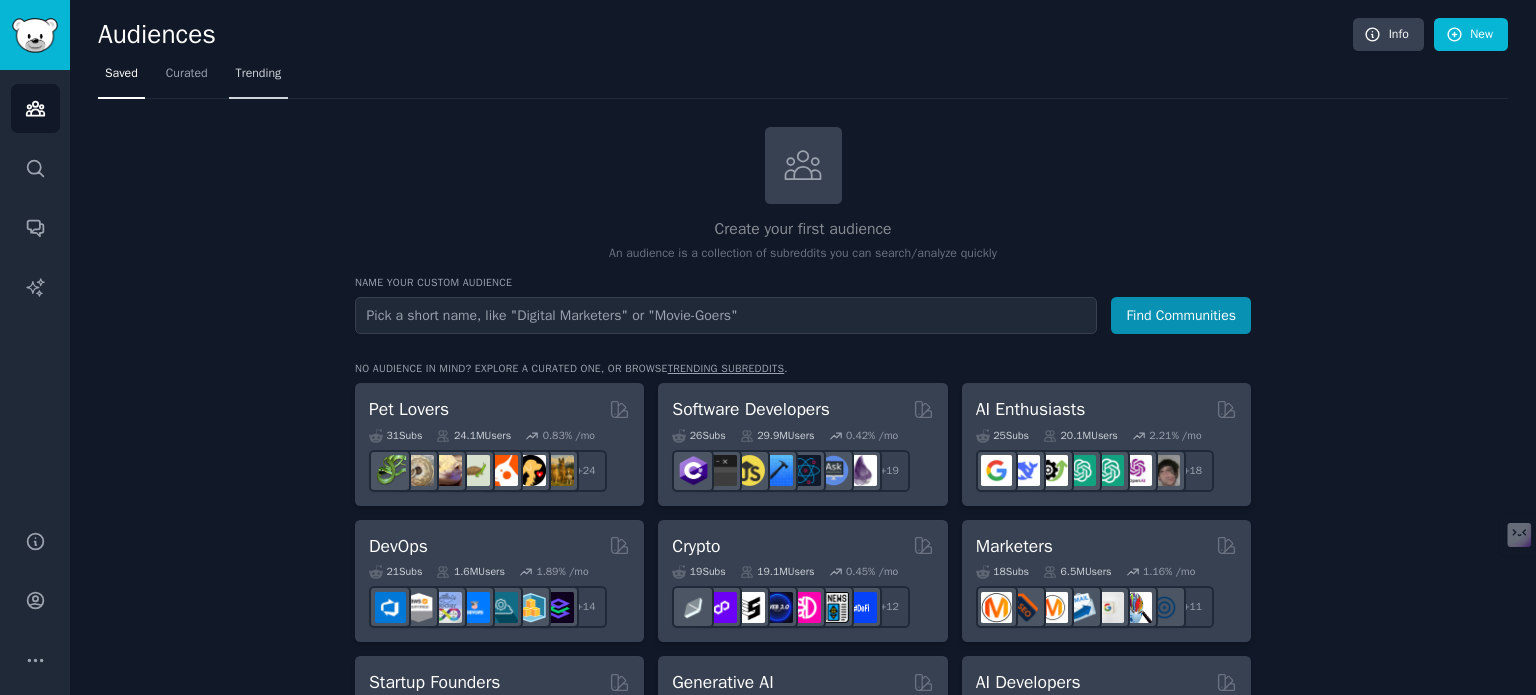 click on "Trending" at bounding box center [259, 74] 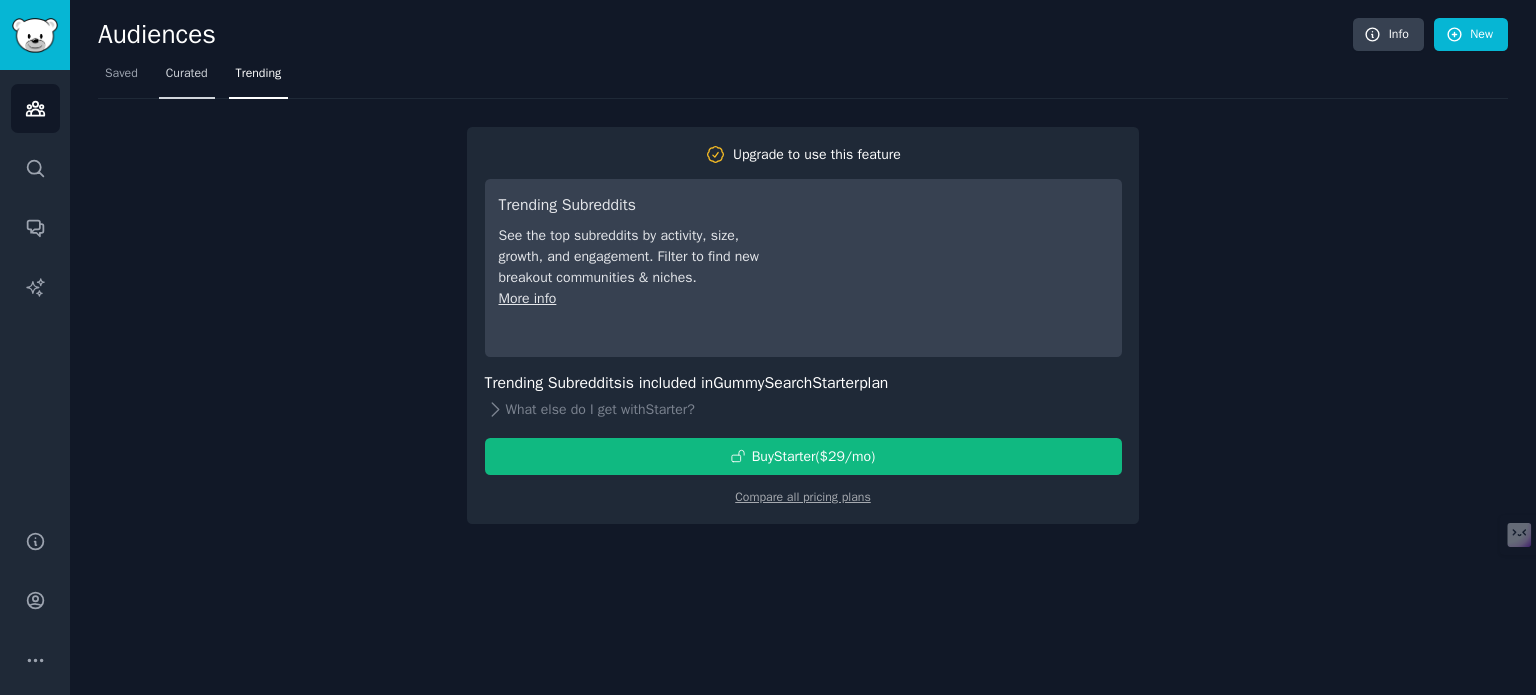 click on "Curated" at bounding box center (187, 74) 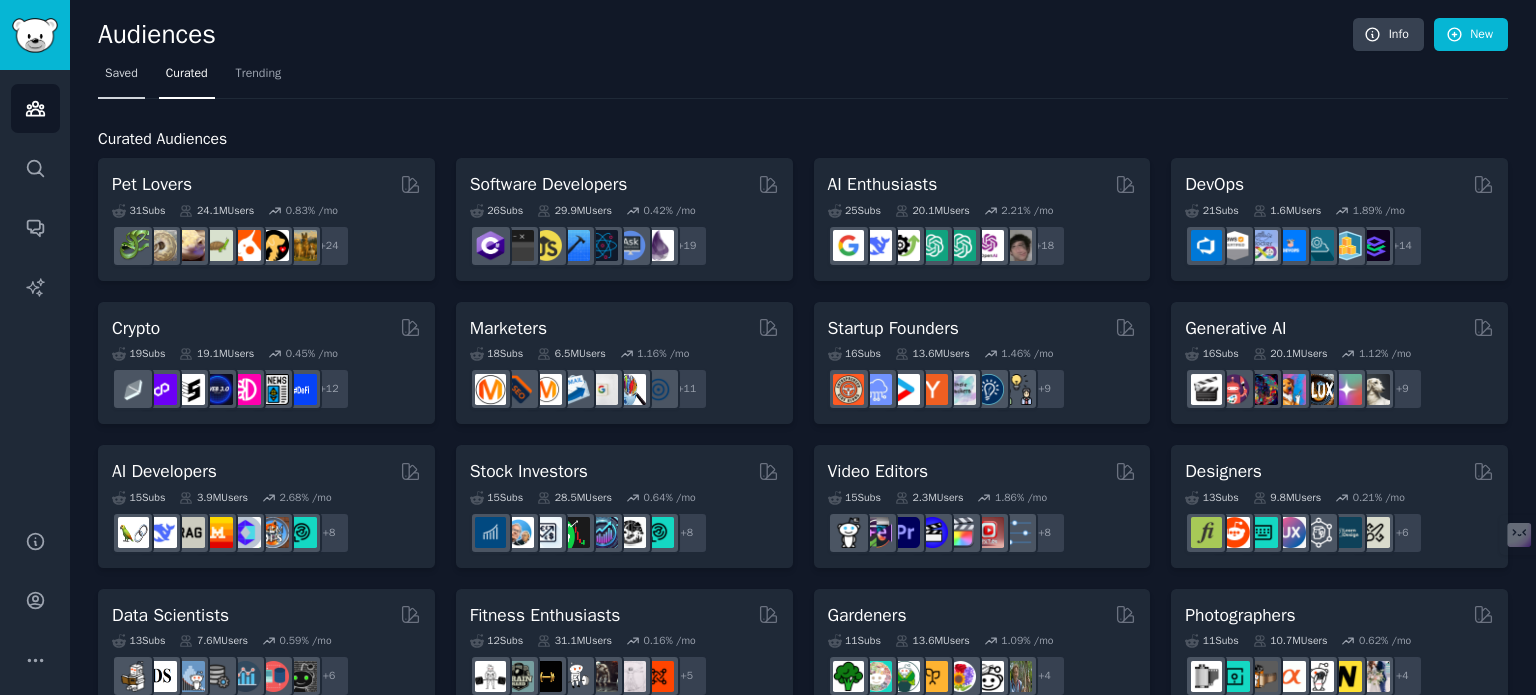 click on "Saved" at bounding box center [121, 74] 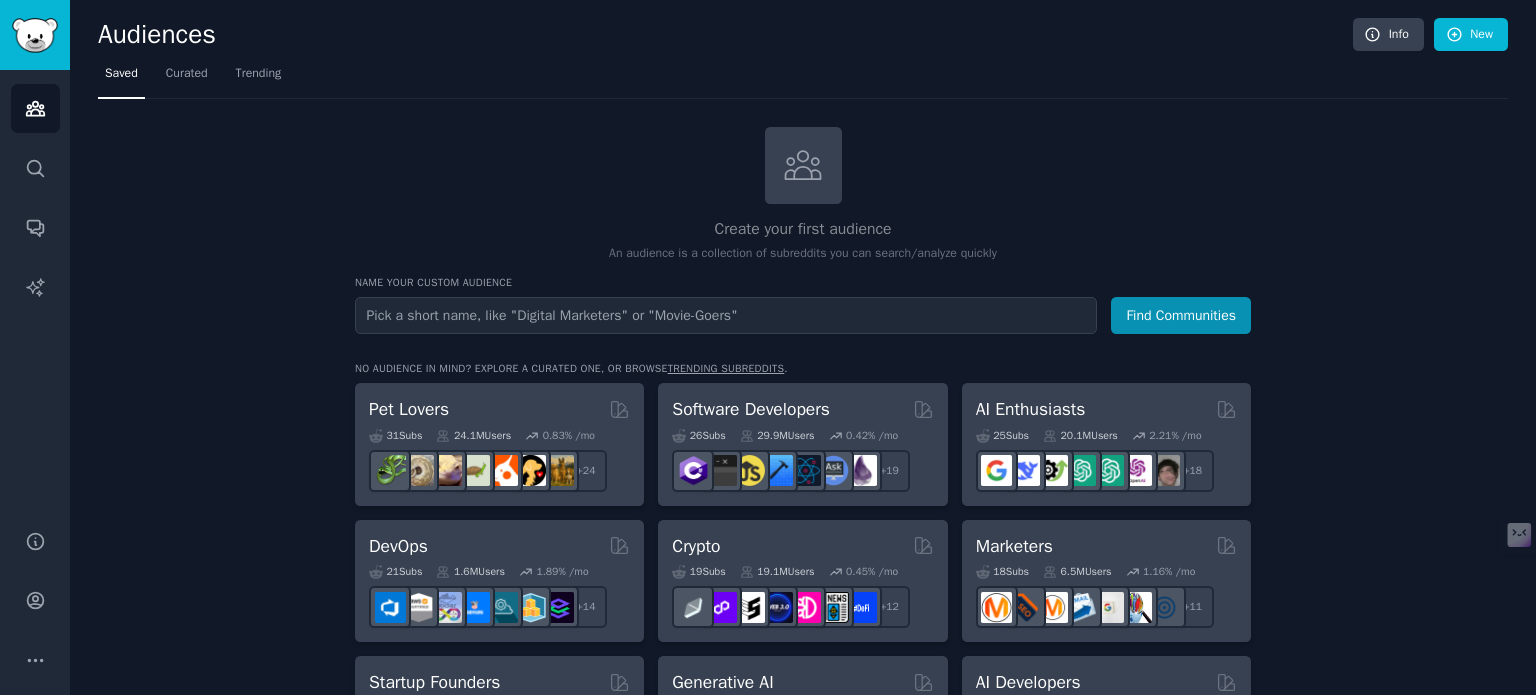 drag, startPoint x: 112, startPoint y: 72, endPoint x: 473, endPoint y: 153, distance: 369.97568 